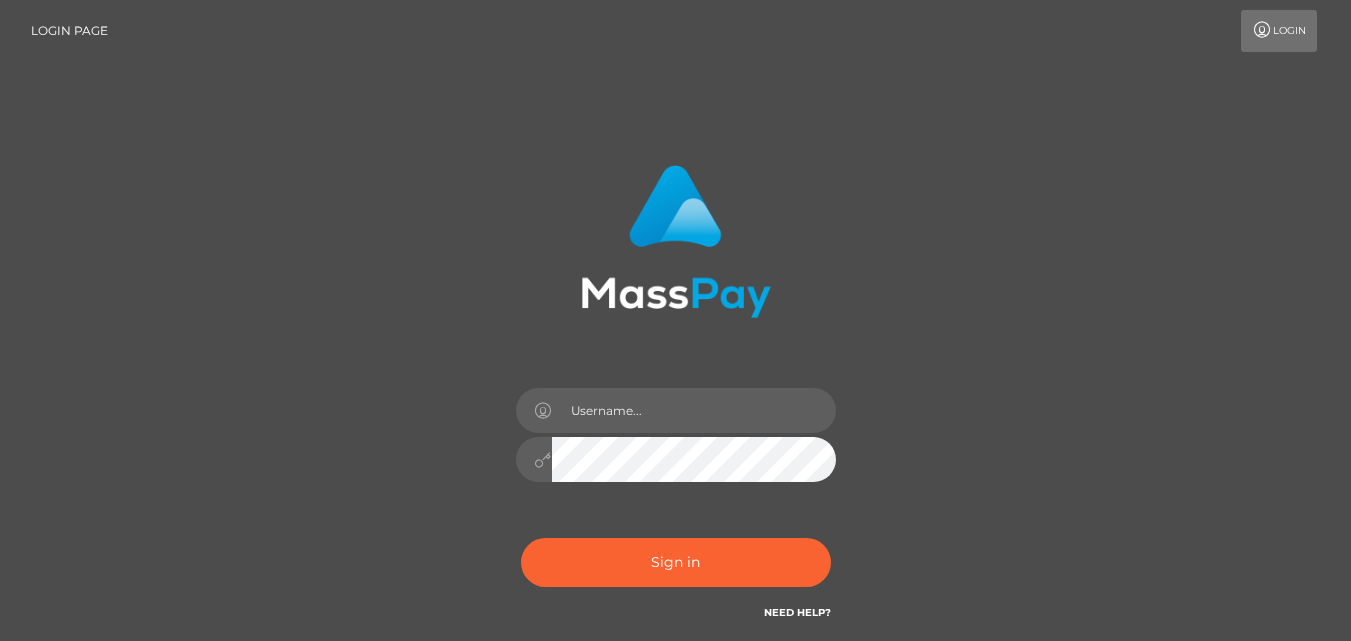 scroll, scrollTop: 0, scrollLeft: 0, axis: both 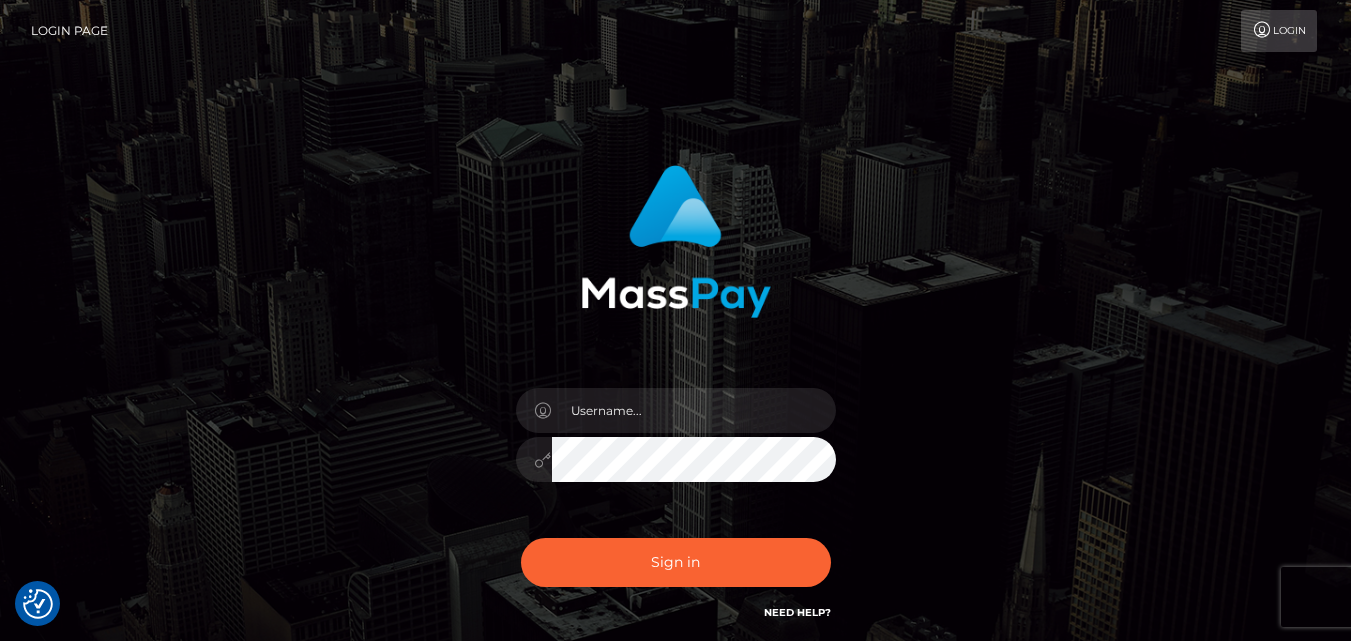 click on "Sign in" at bounding box center [675, 404] 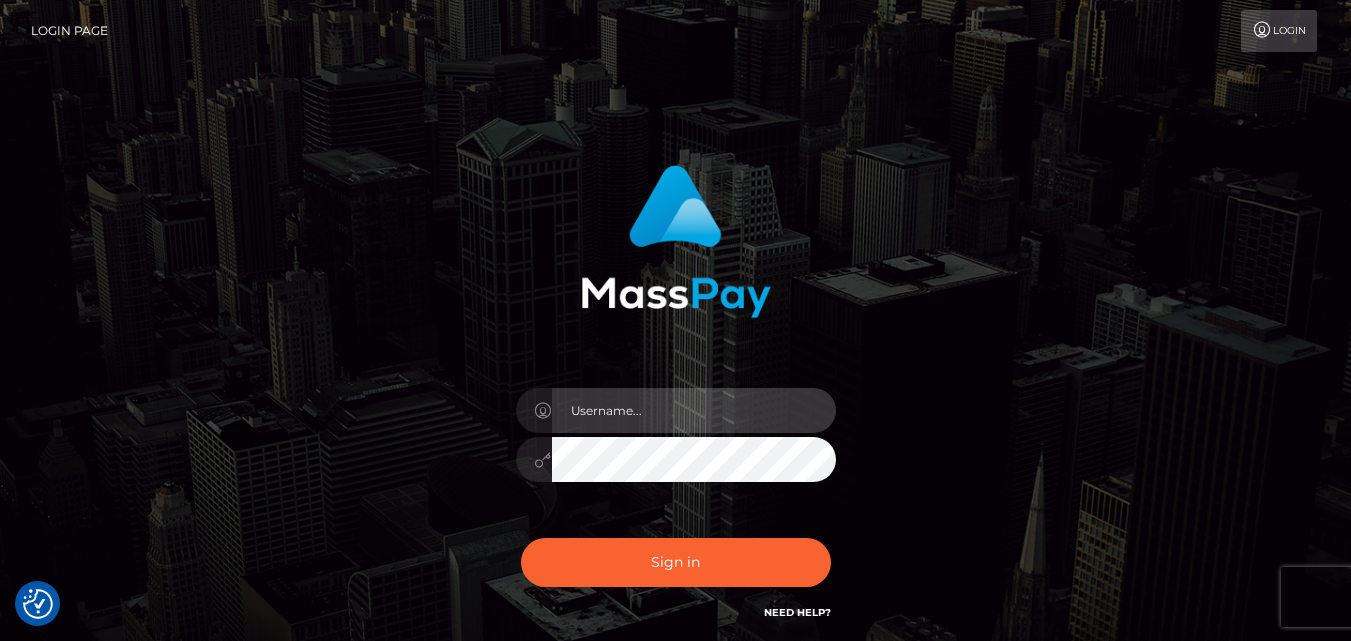 click at bounding box center (694, 410) 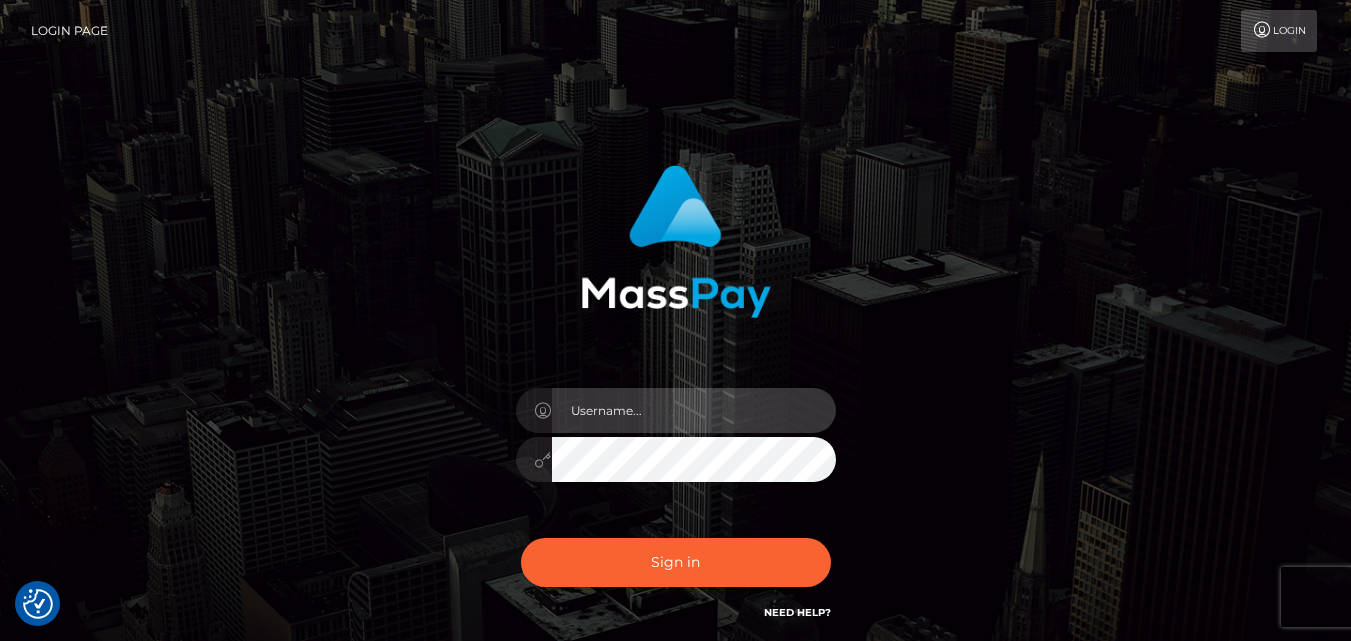 type on "megan.throne" 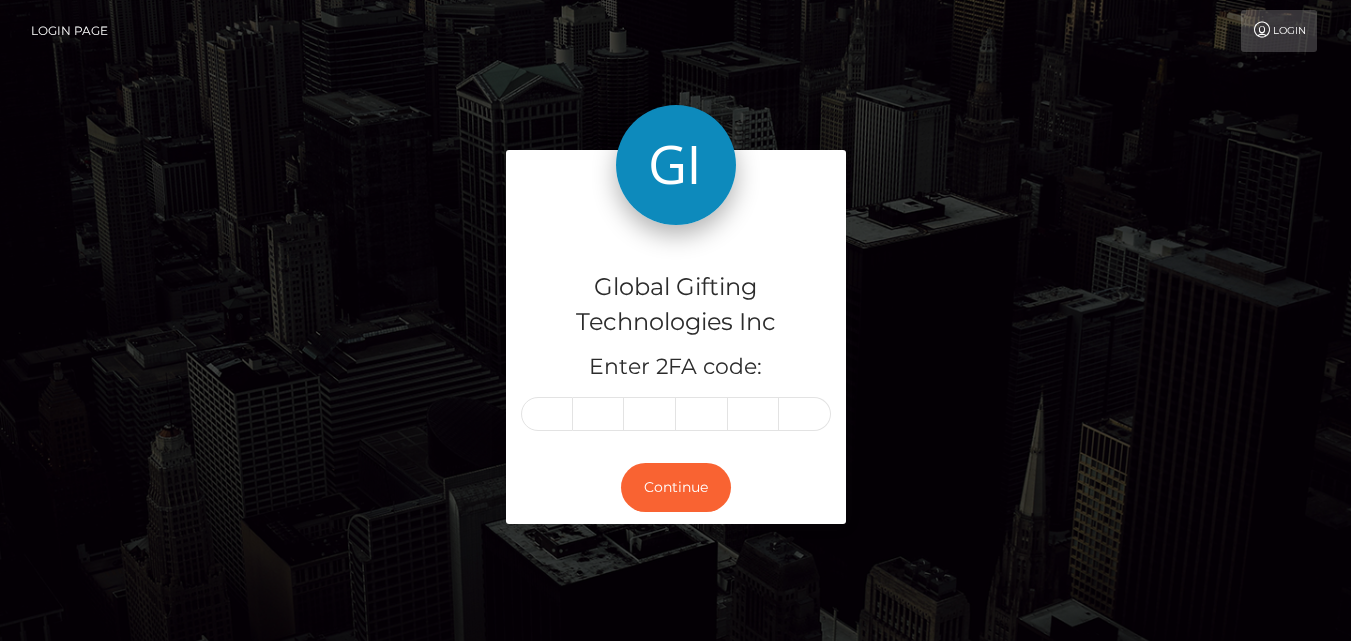 scroll, scrollTop: 0, scrollLeft: 0, axis: both 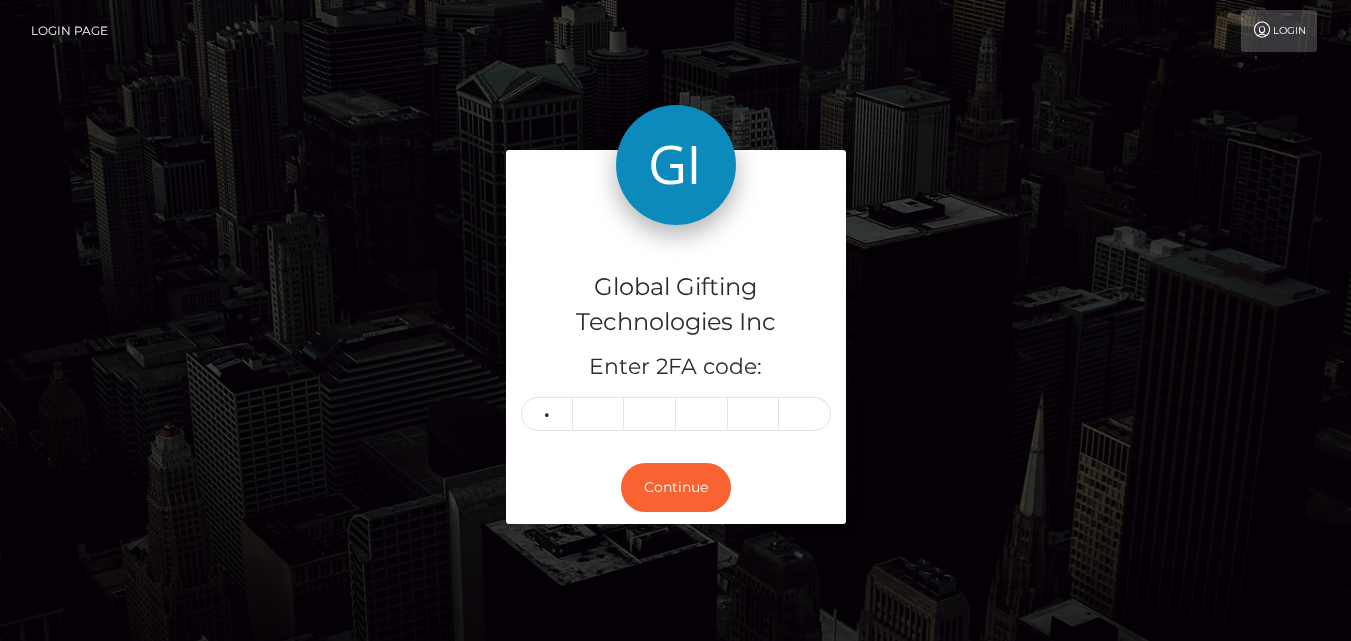 type on "9" 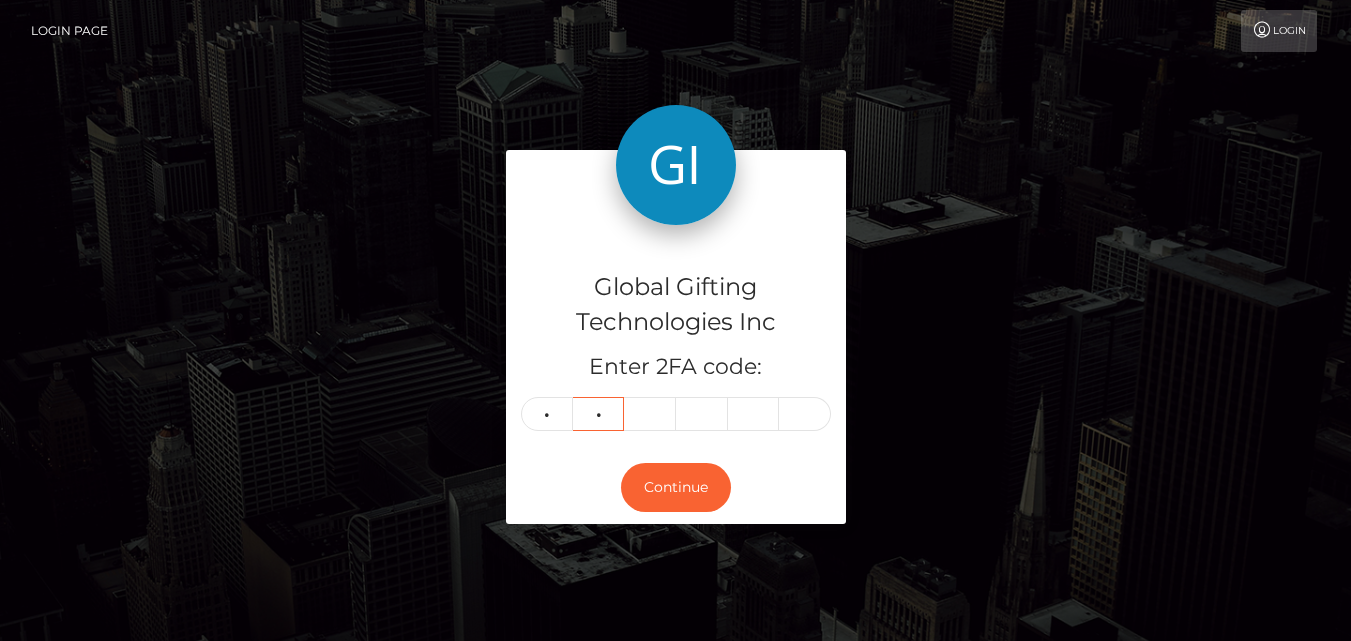 type on "6" 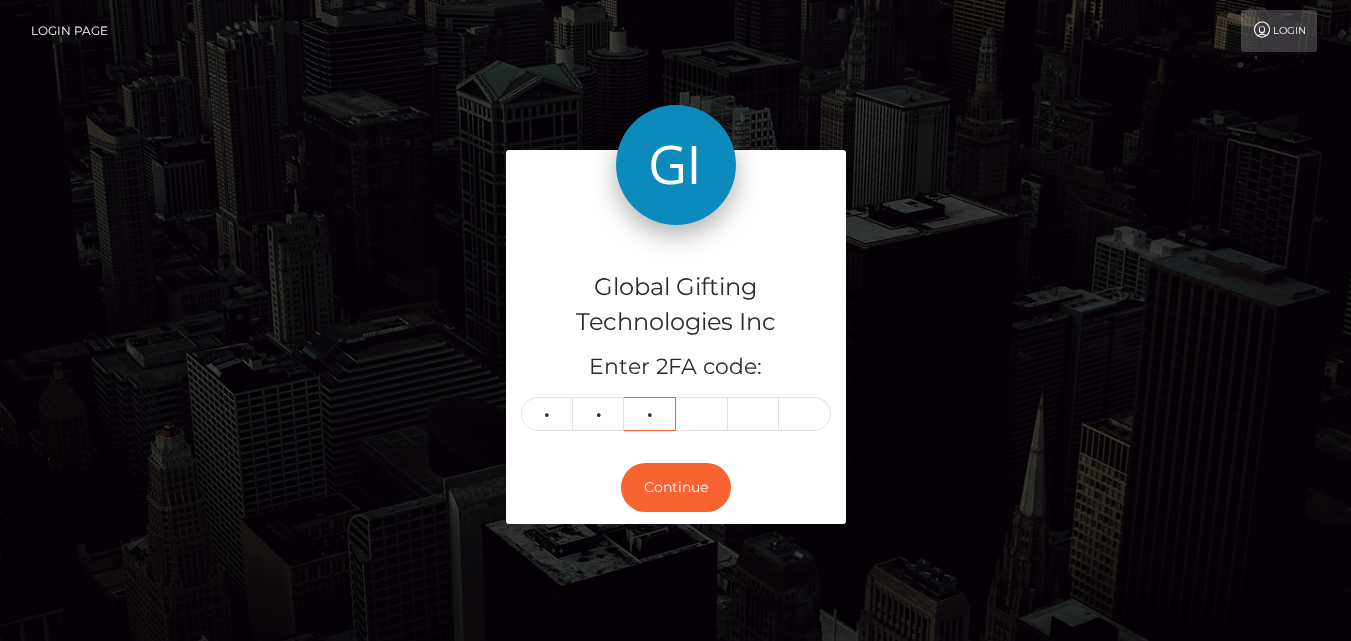 type on "9" 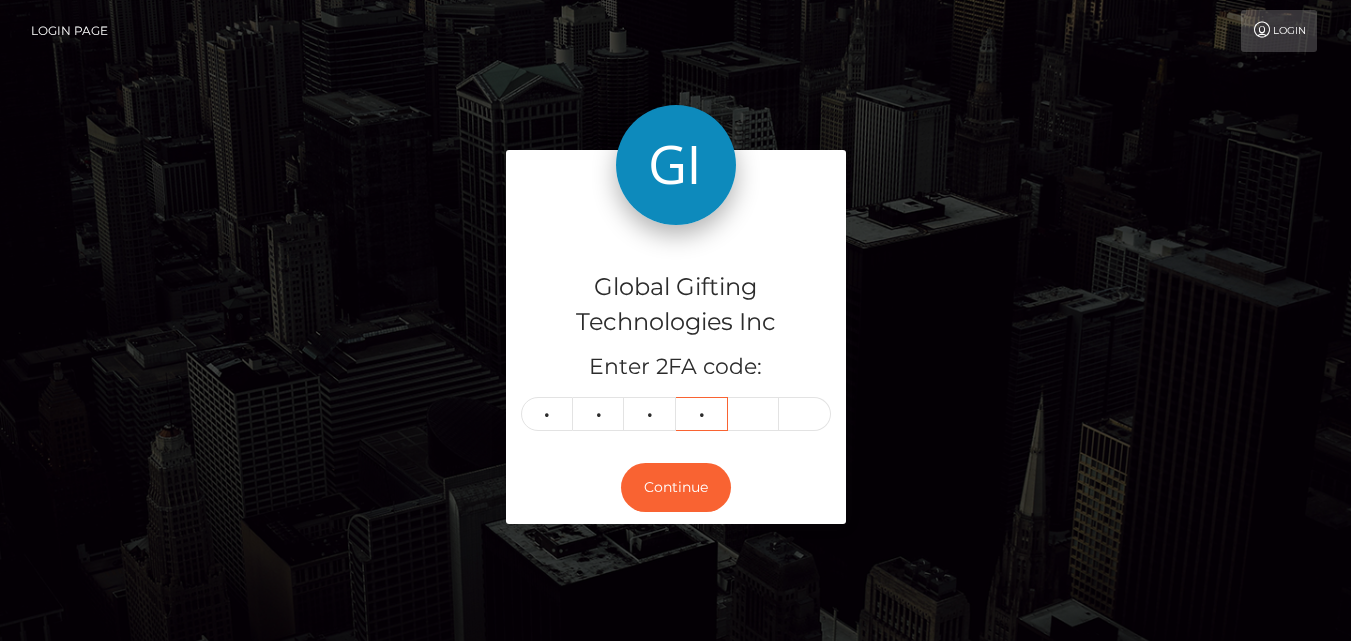 type on "1" 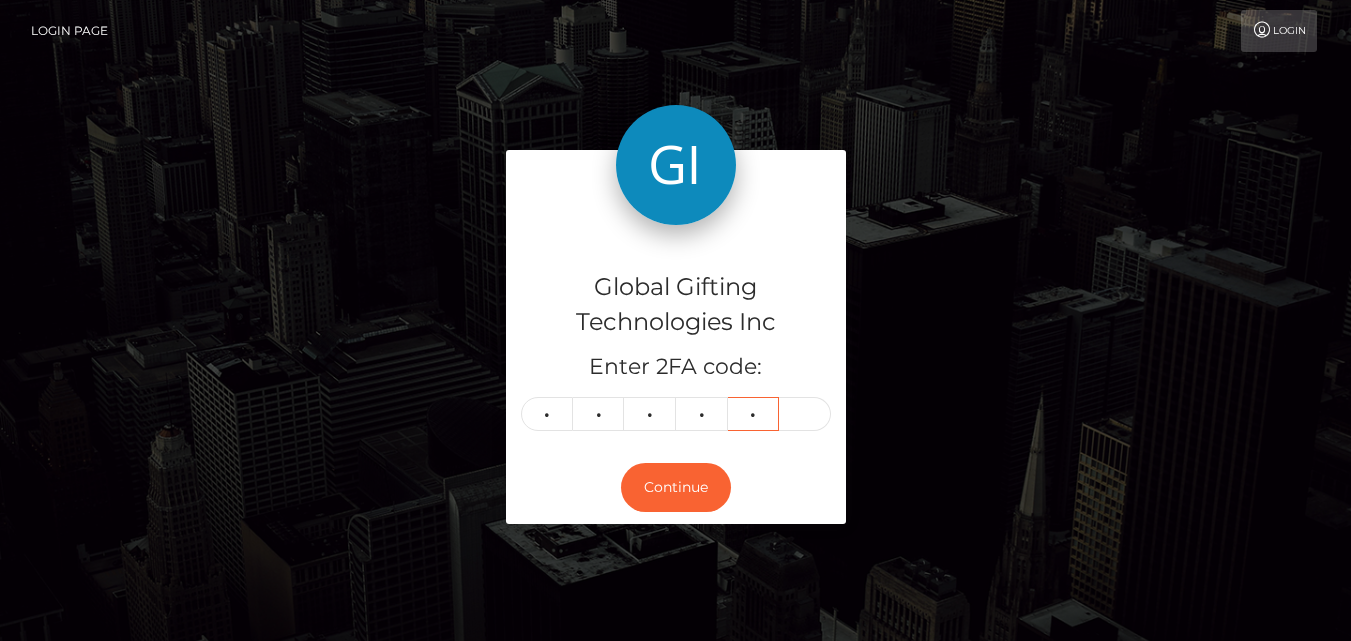 type on "4" 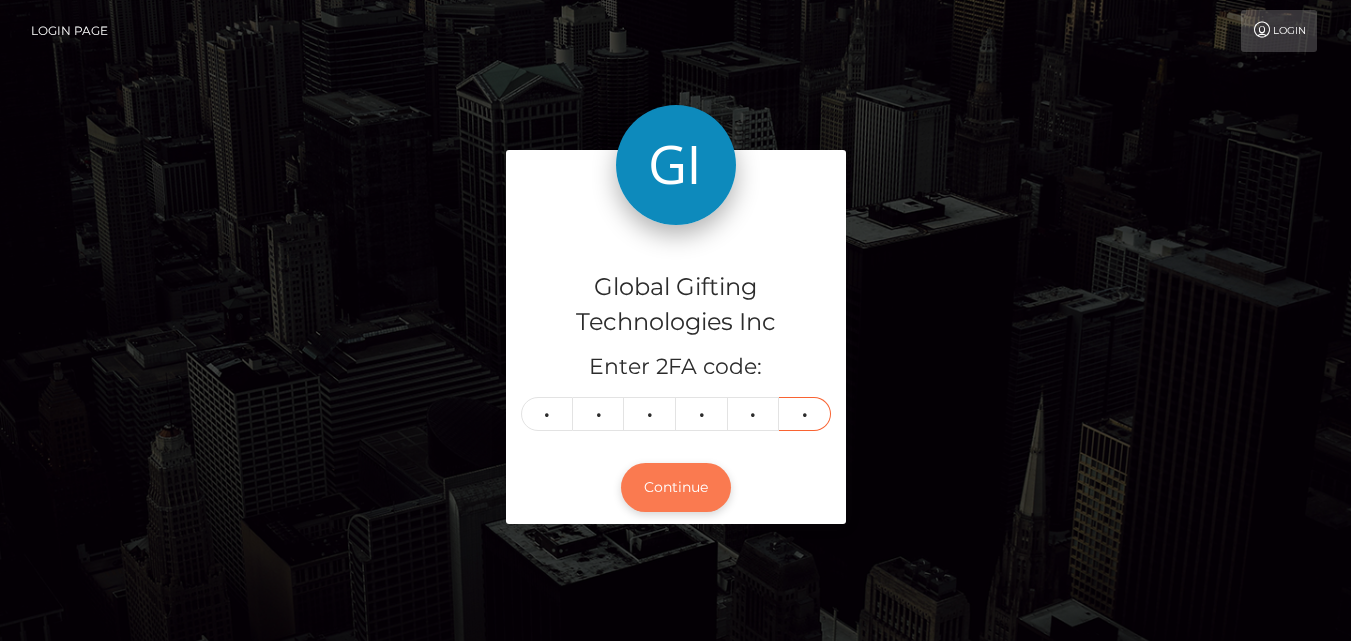 type on "9" 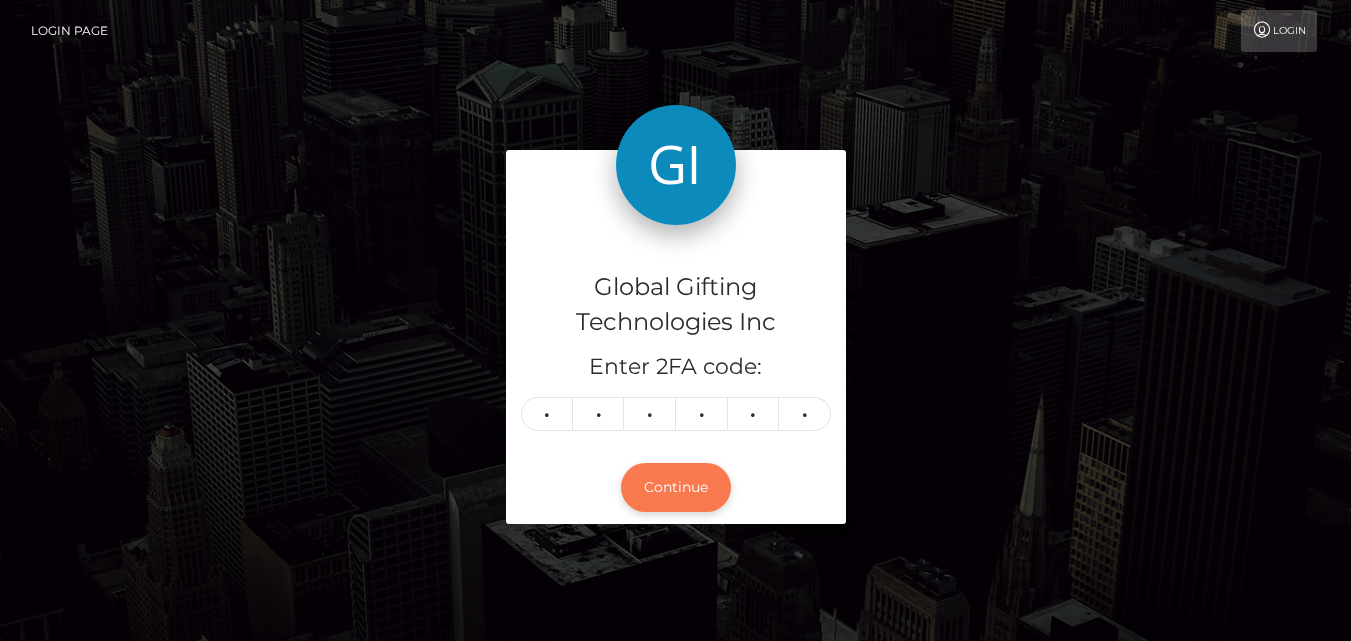 click on "Continue" at bounding box center (676, 487) 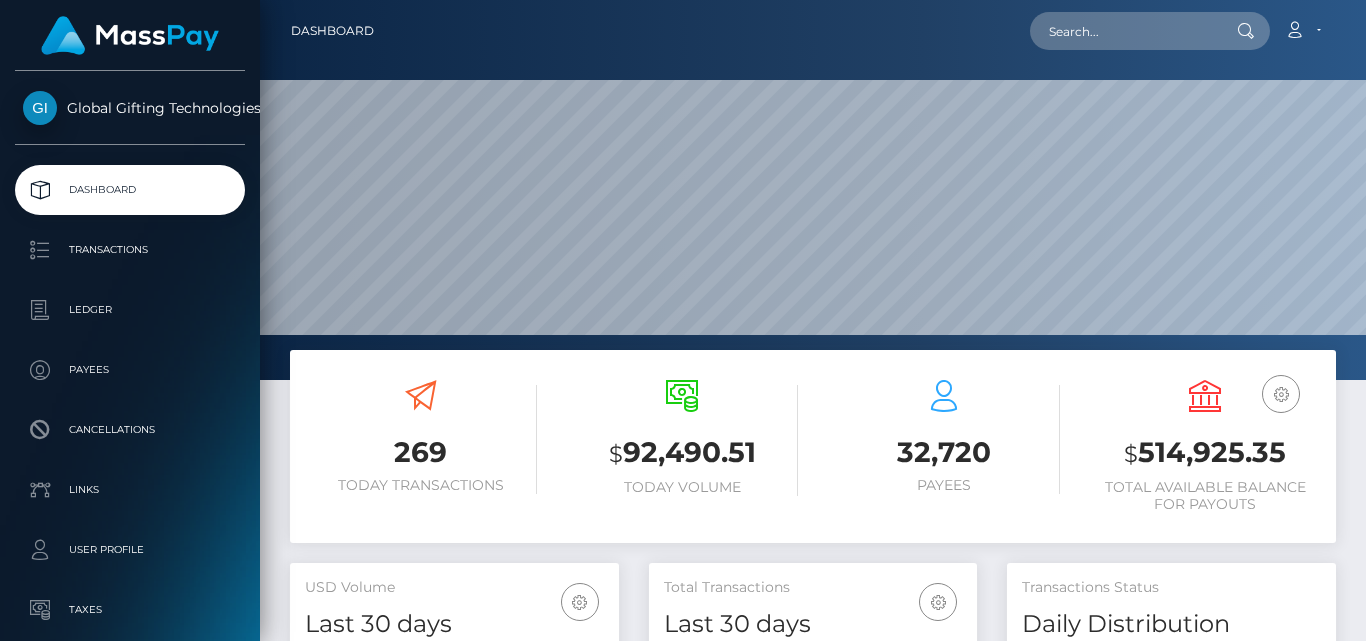 scroll, scrollTop: 0, scrollLeft: 0, axis: both 